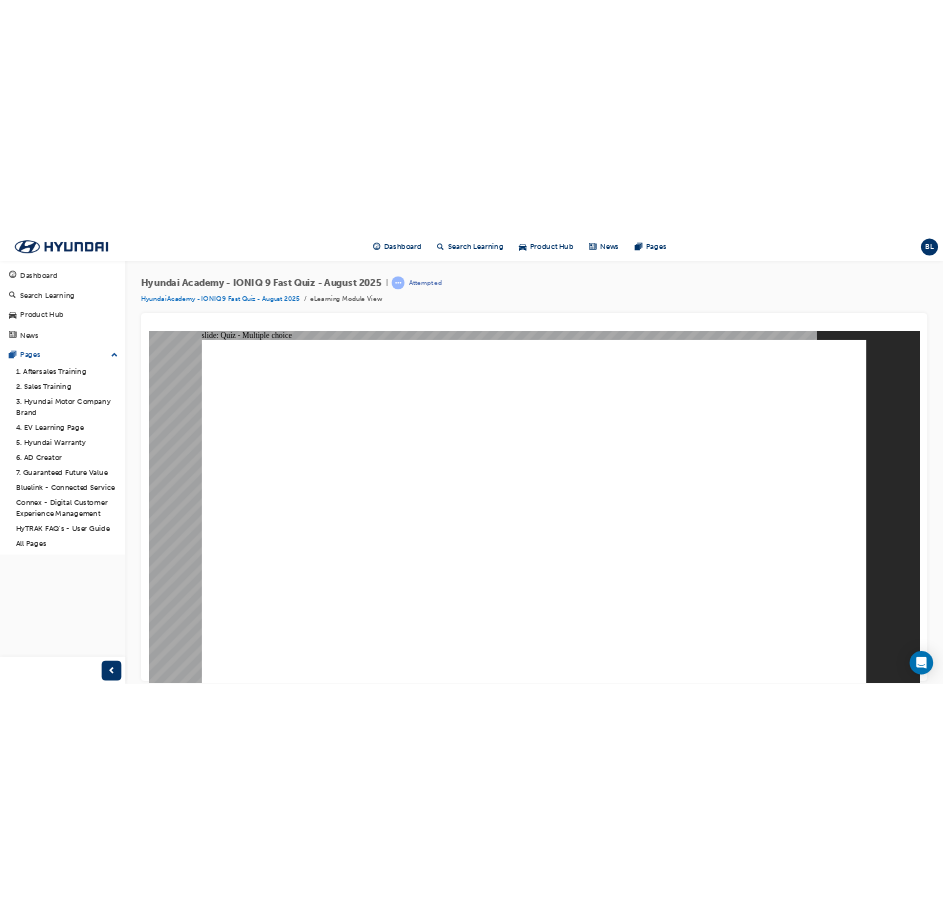 scroll, scrollTop: 0, scrollLeft: 0, axis: both 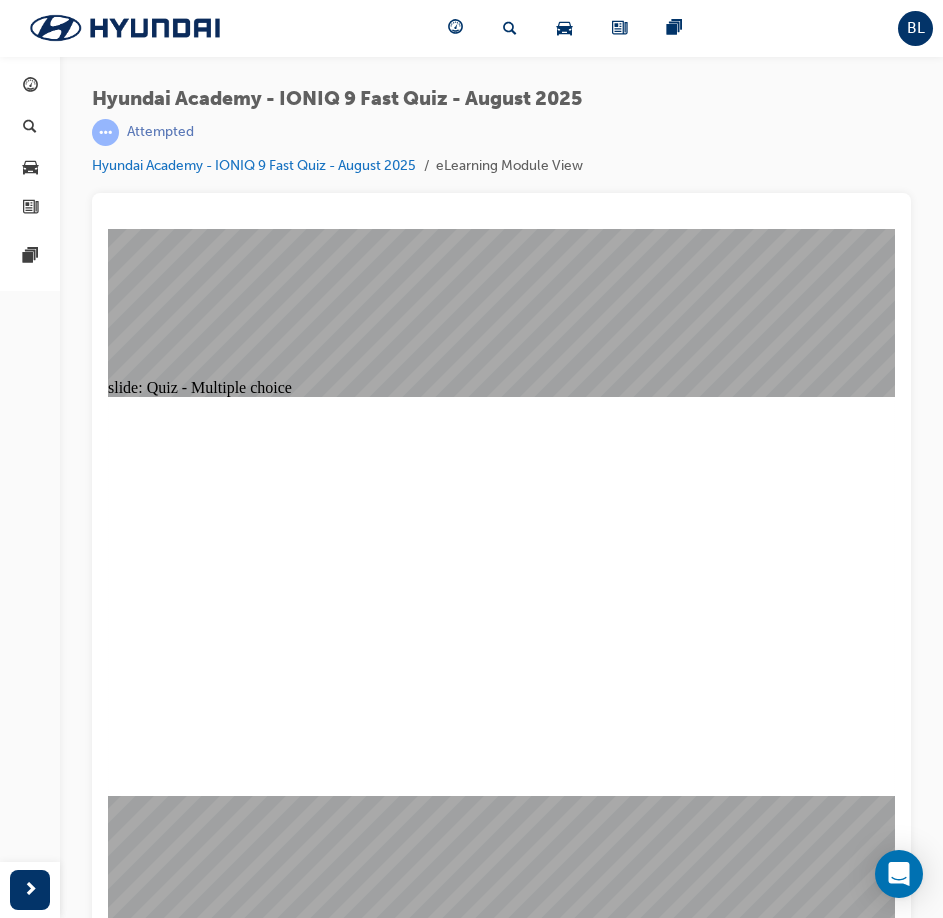 click 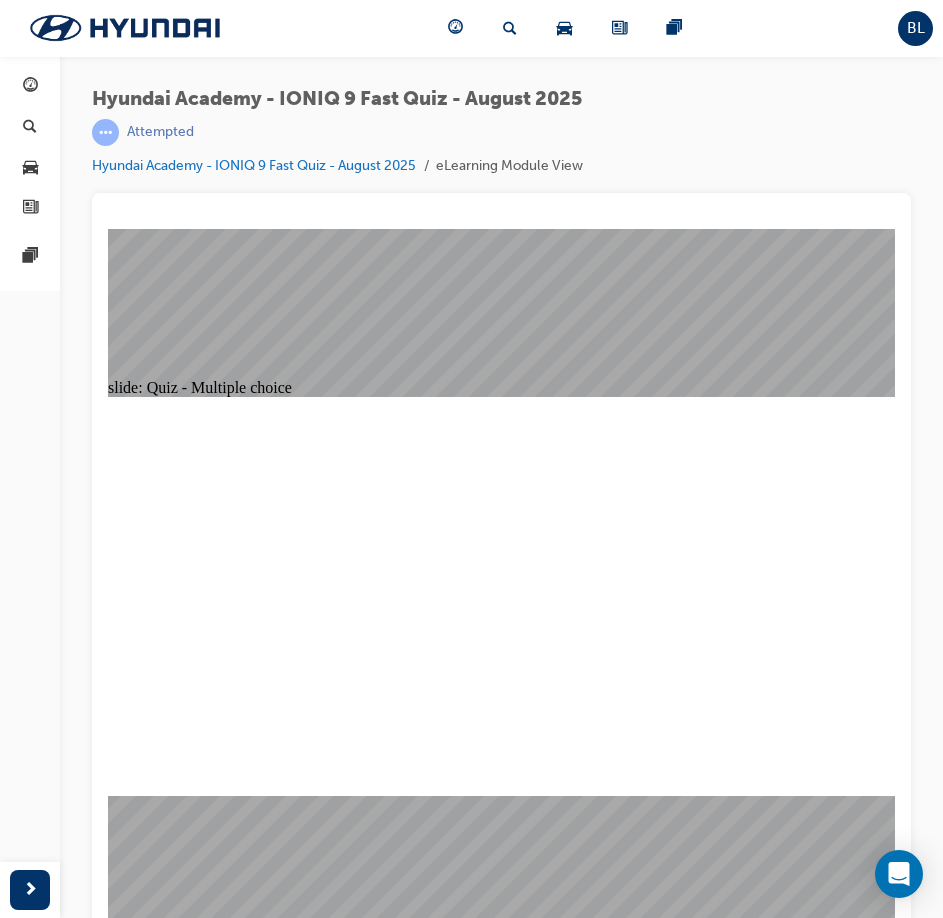 radio on "true" 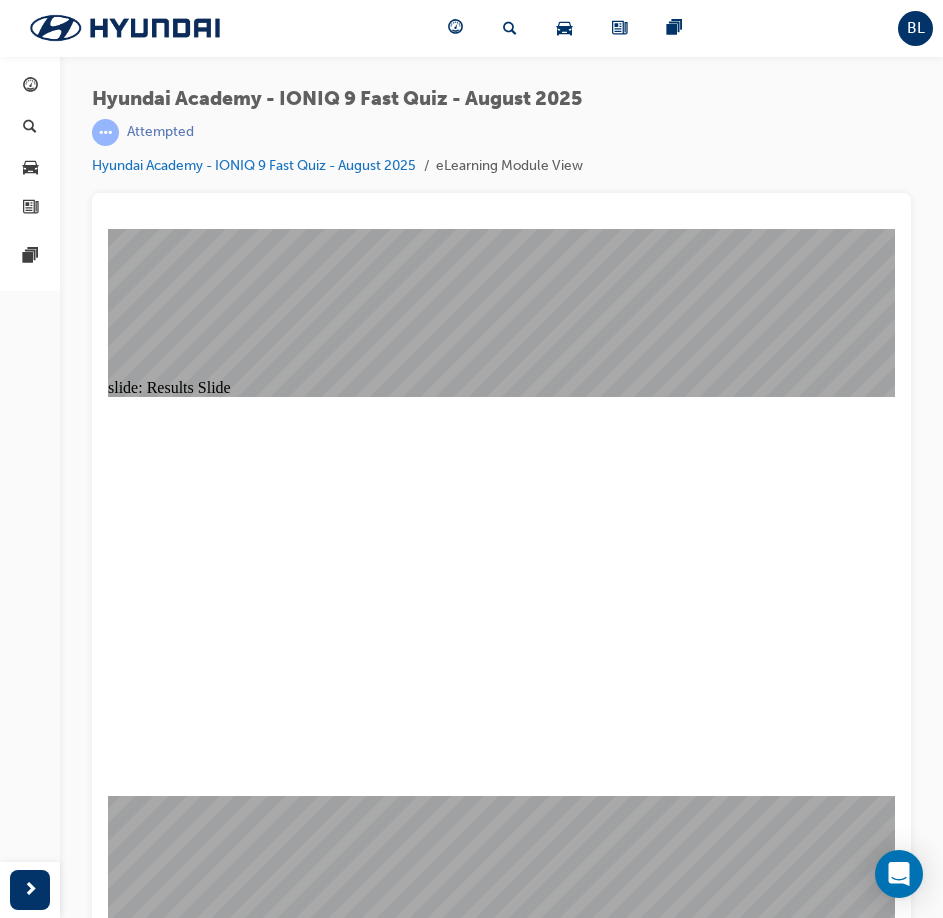 click 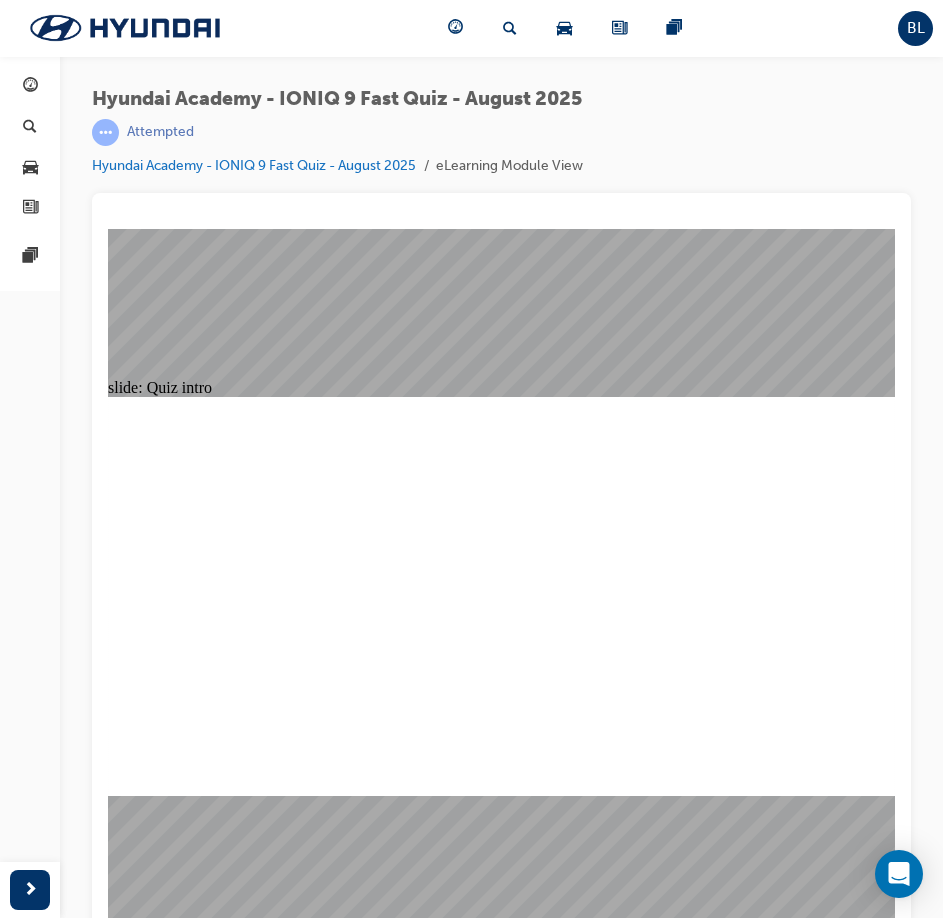 click 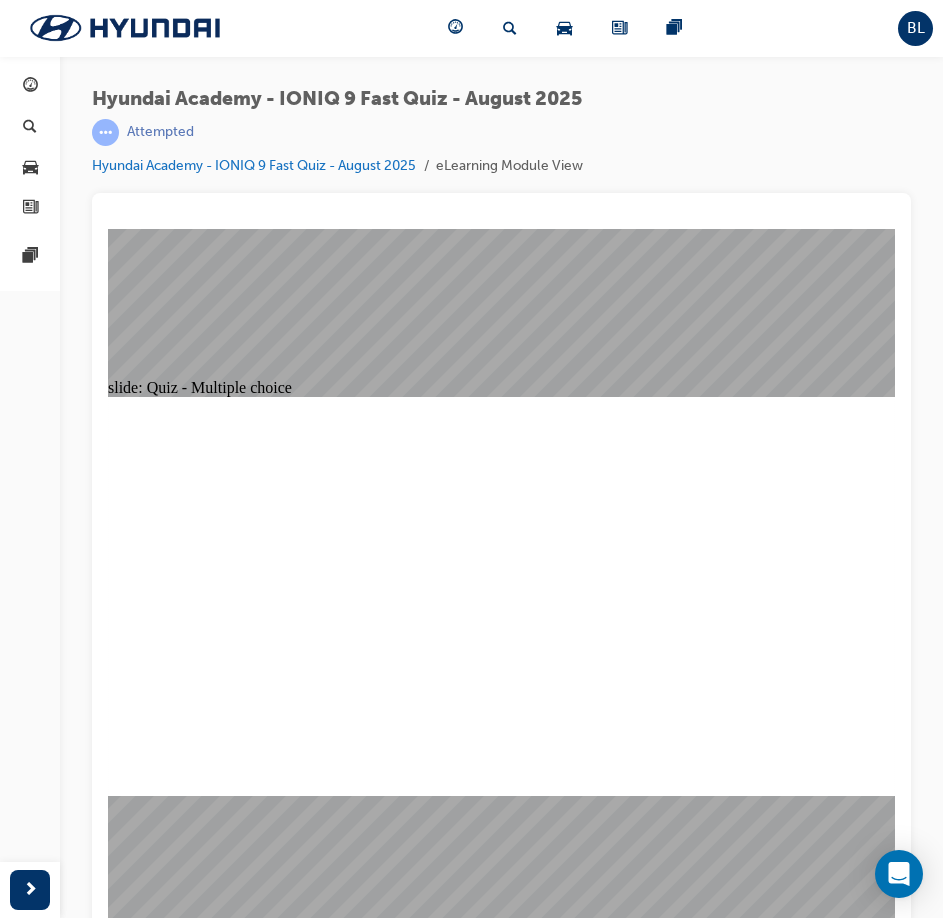click 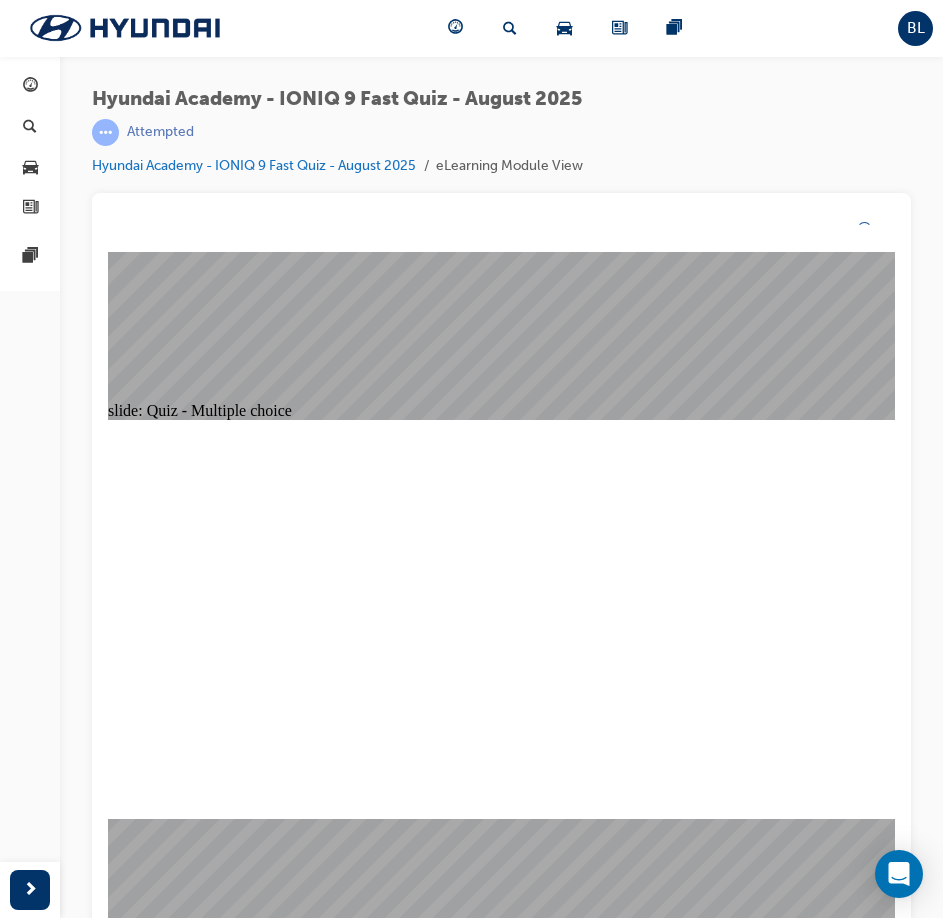 click 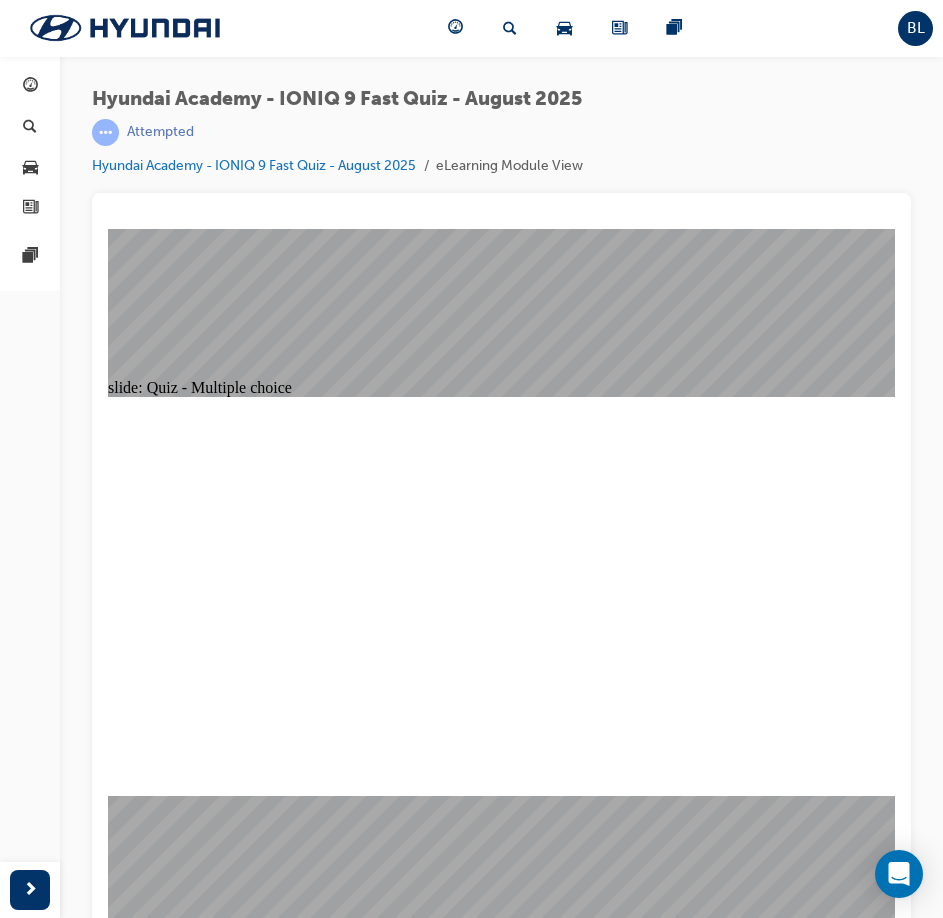 click 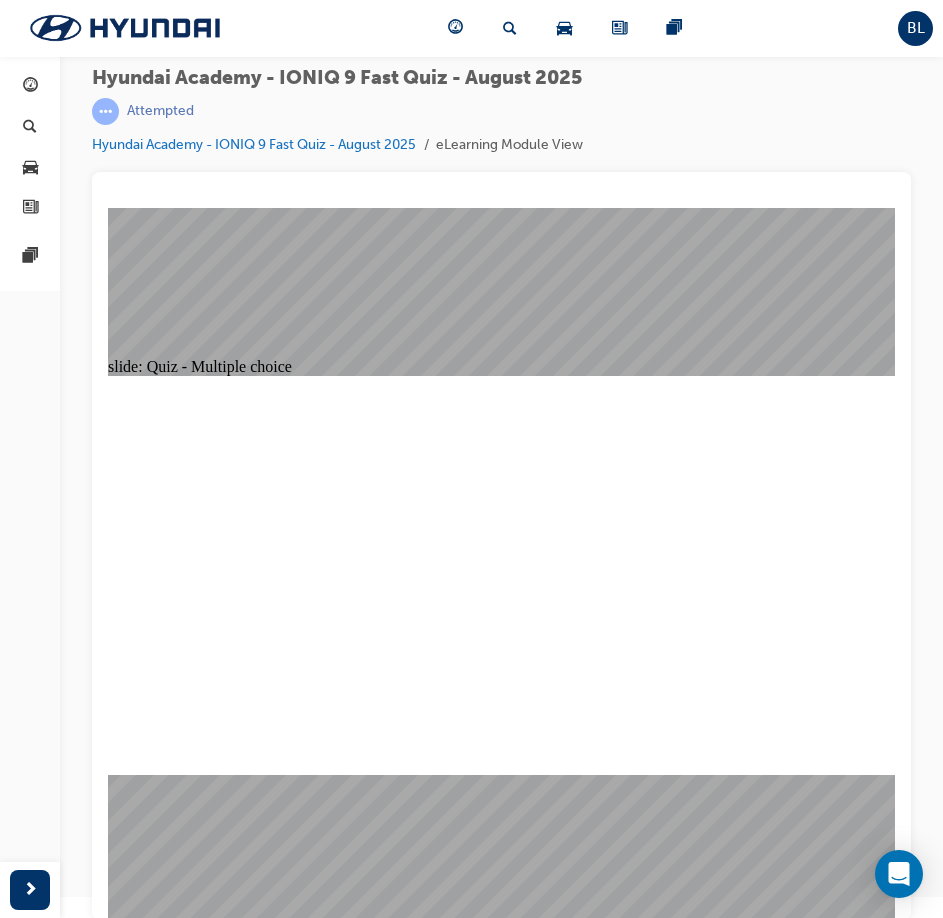 scroll, scrollTop: 27, scrollLeft: 0, axis: vertical 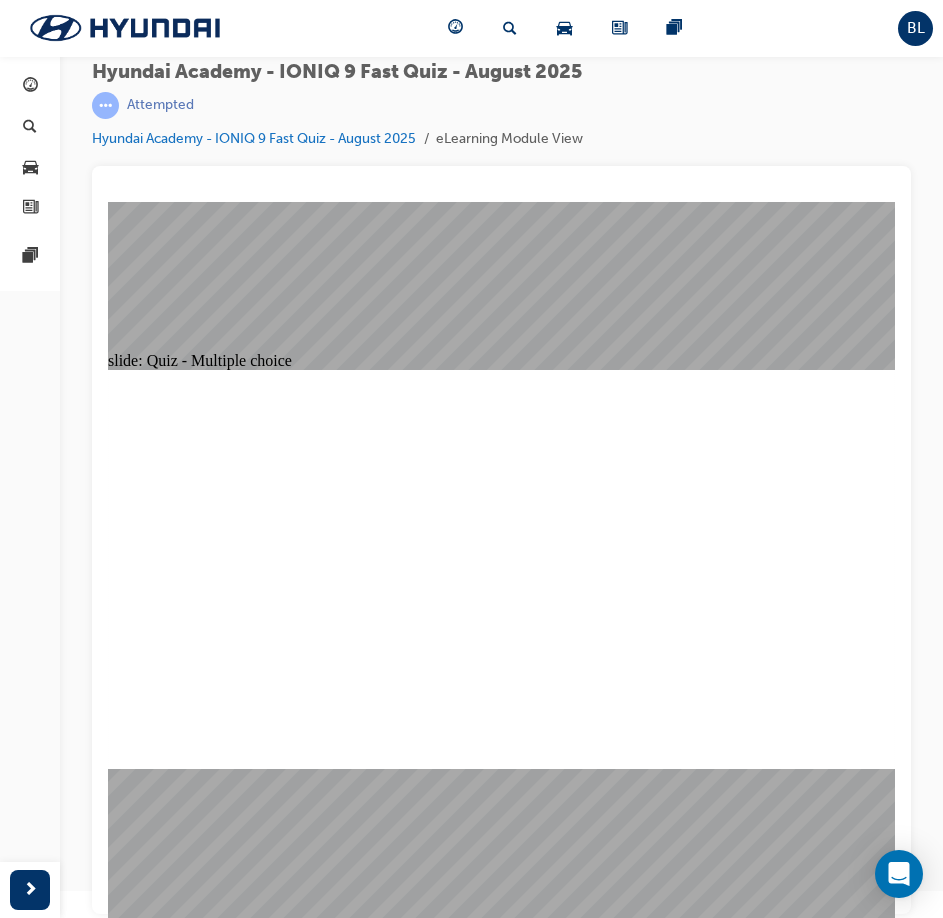 click 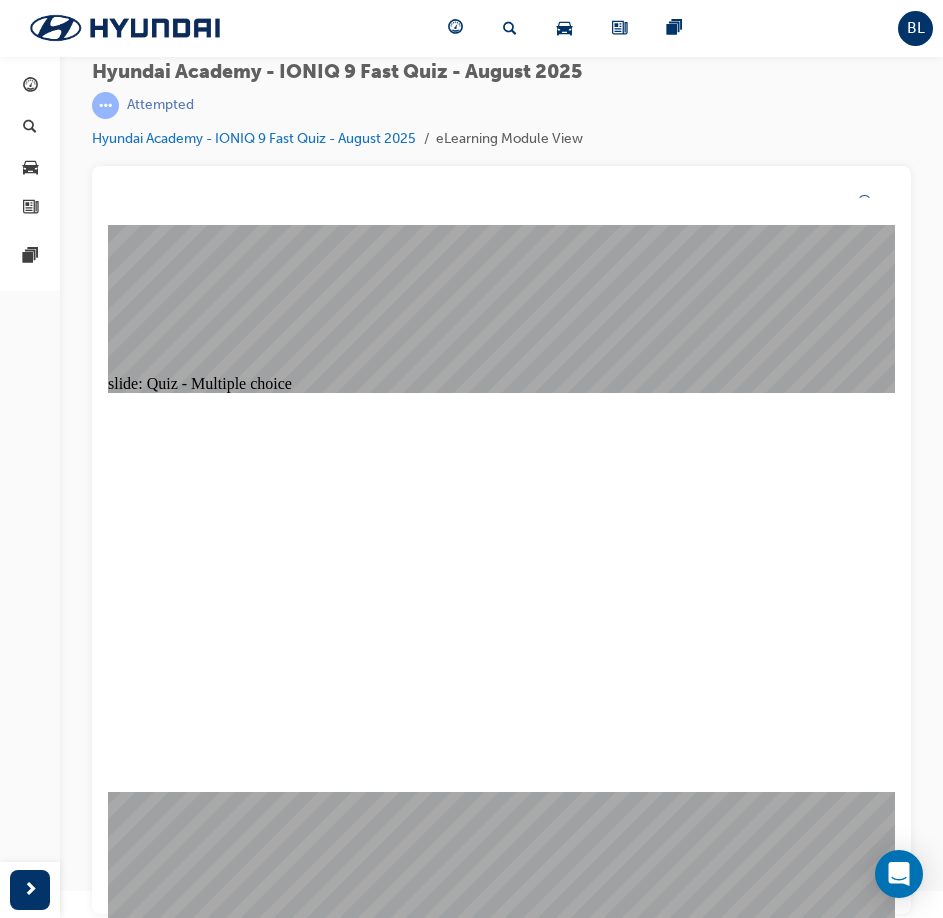click 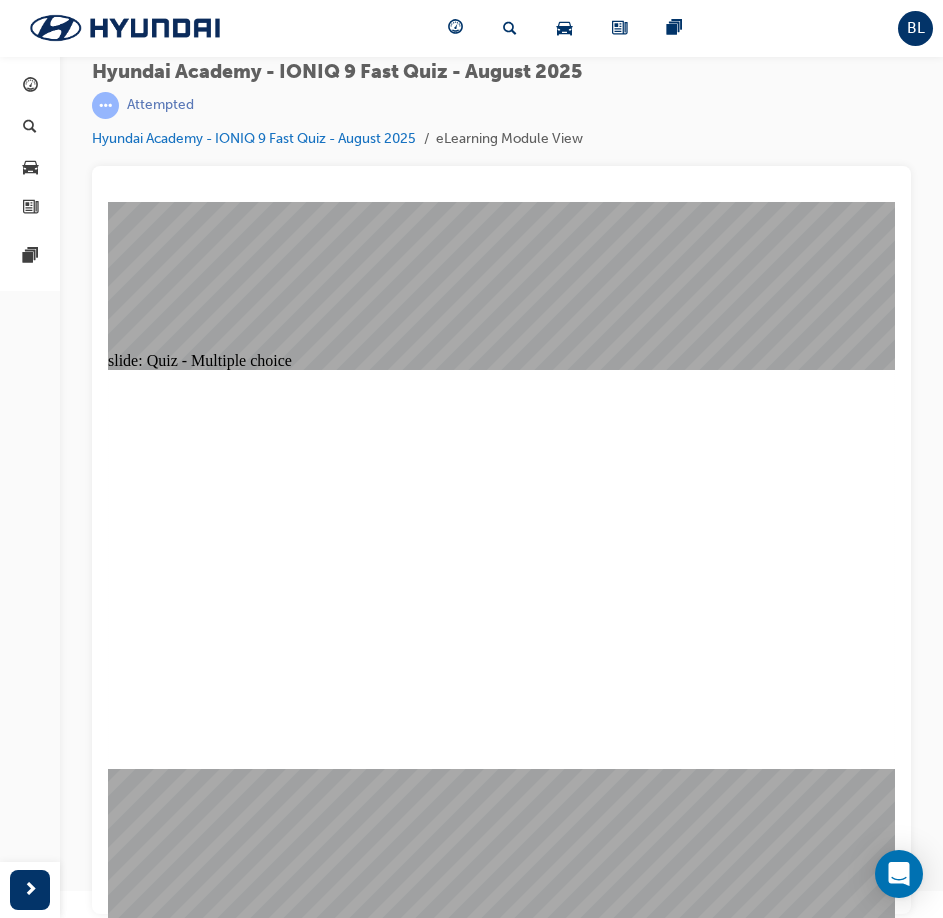 click 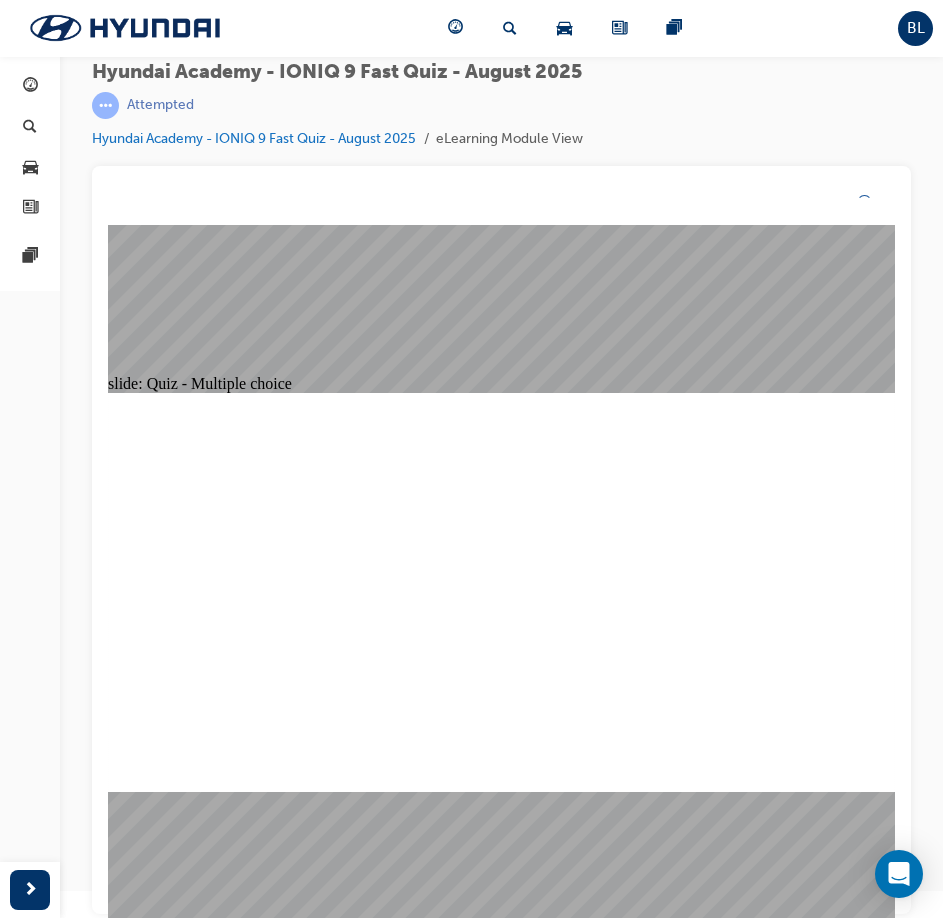 click 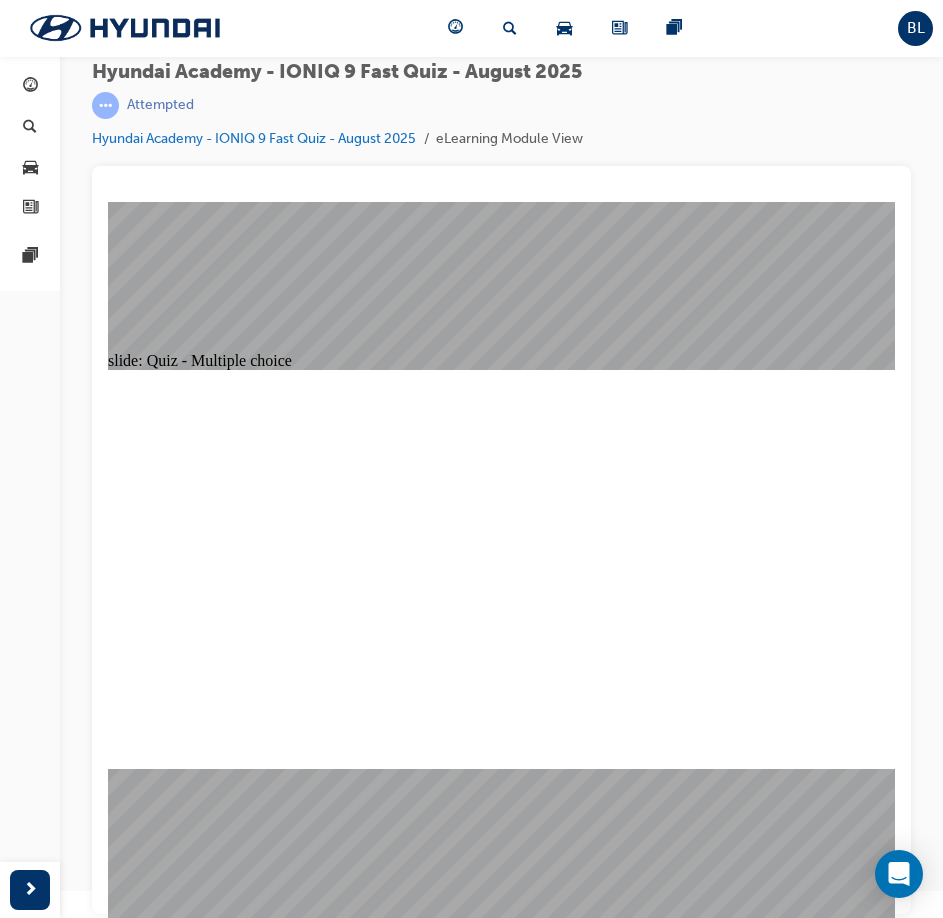 click 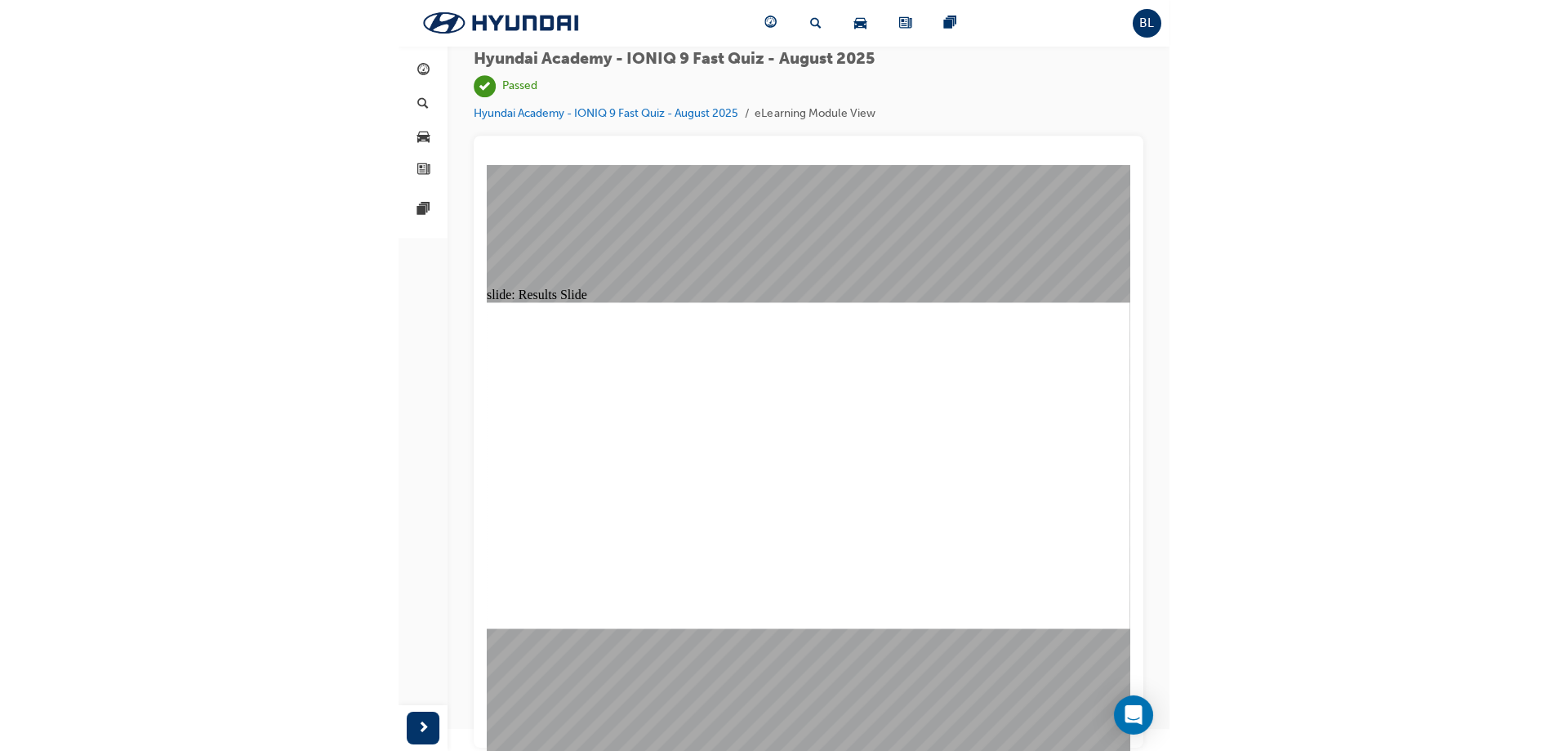 scroll, scrollTop: 0, scrollLeft: 0, axis: both 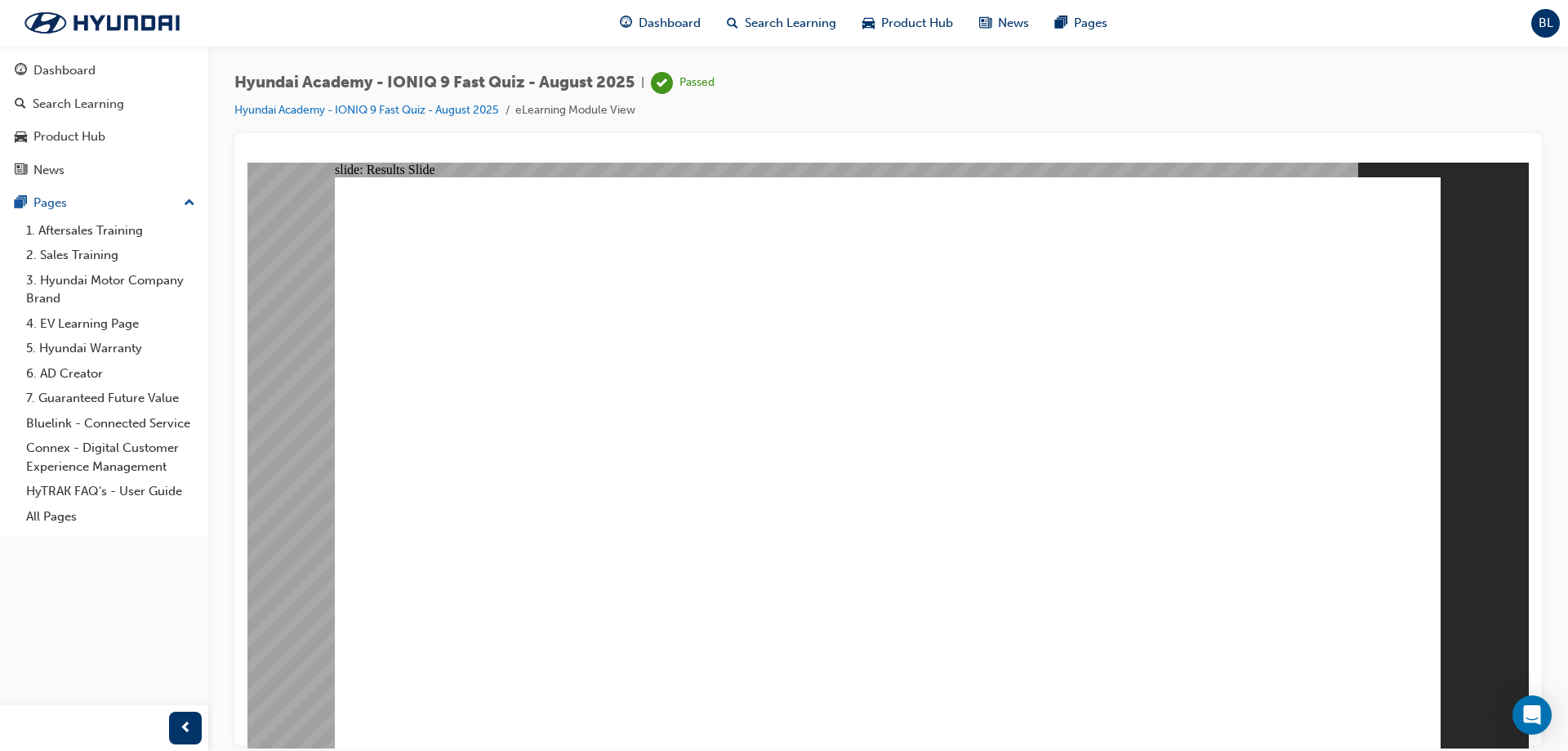 click 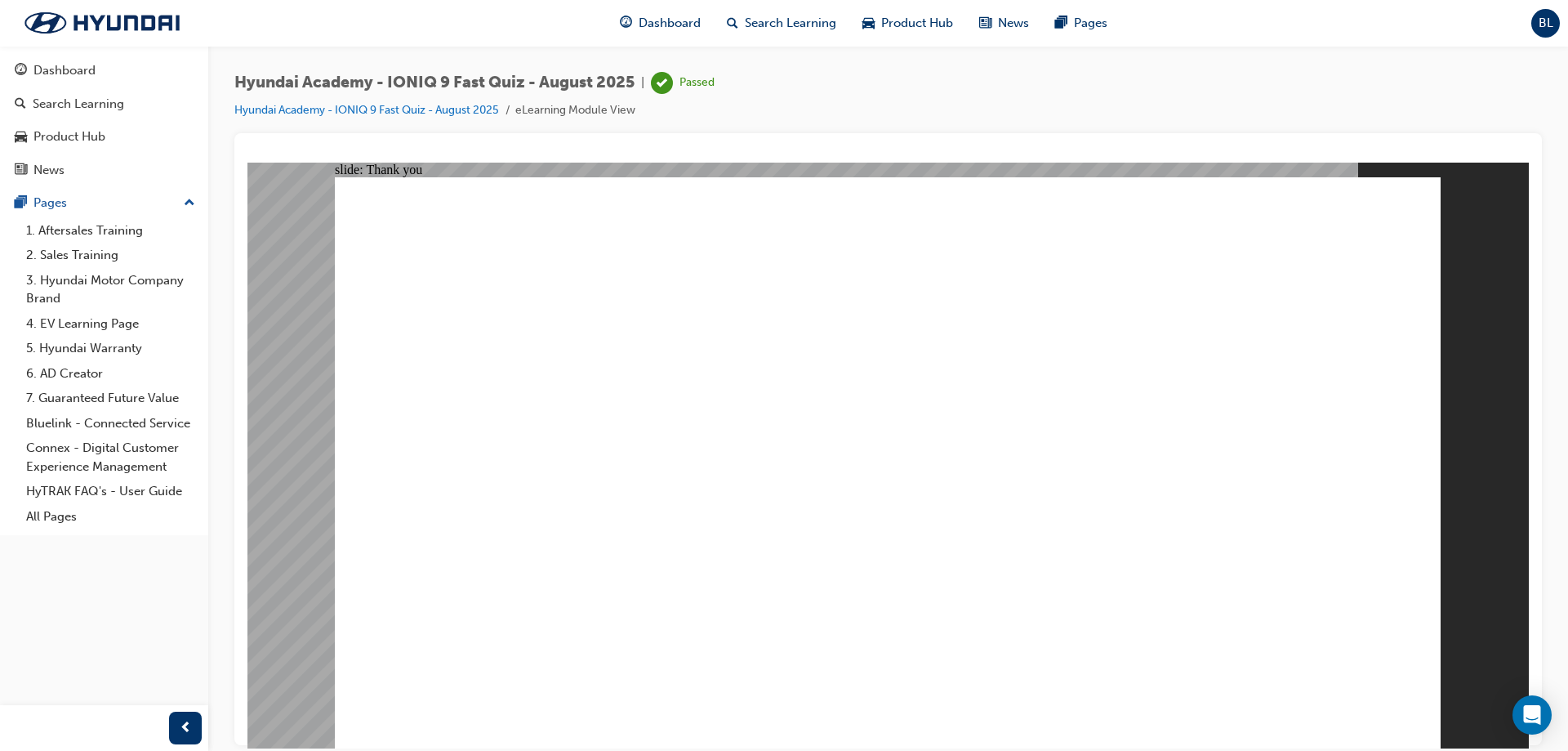 click 